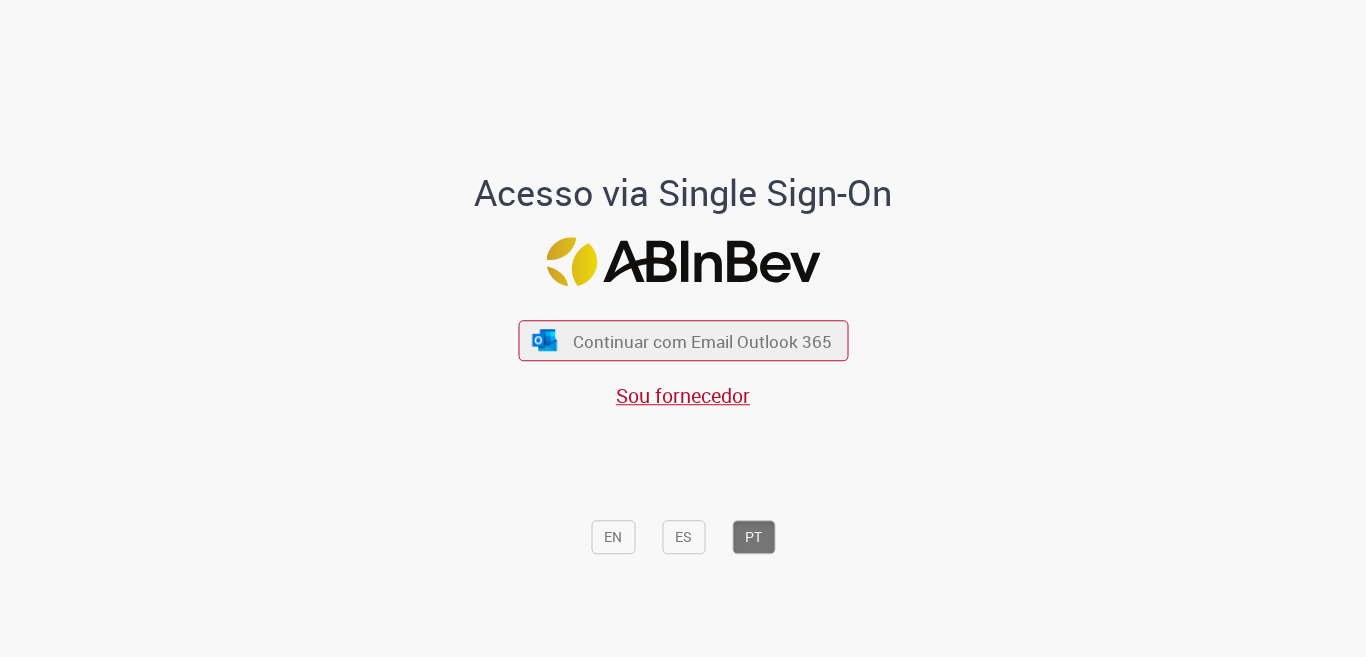 scroll, scrollTop: 0, scrollLeft: 0, axis: both 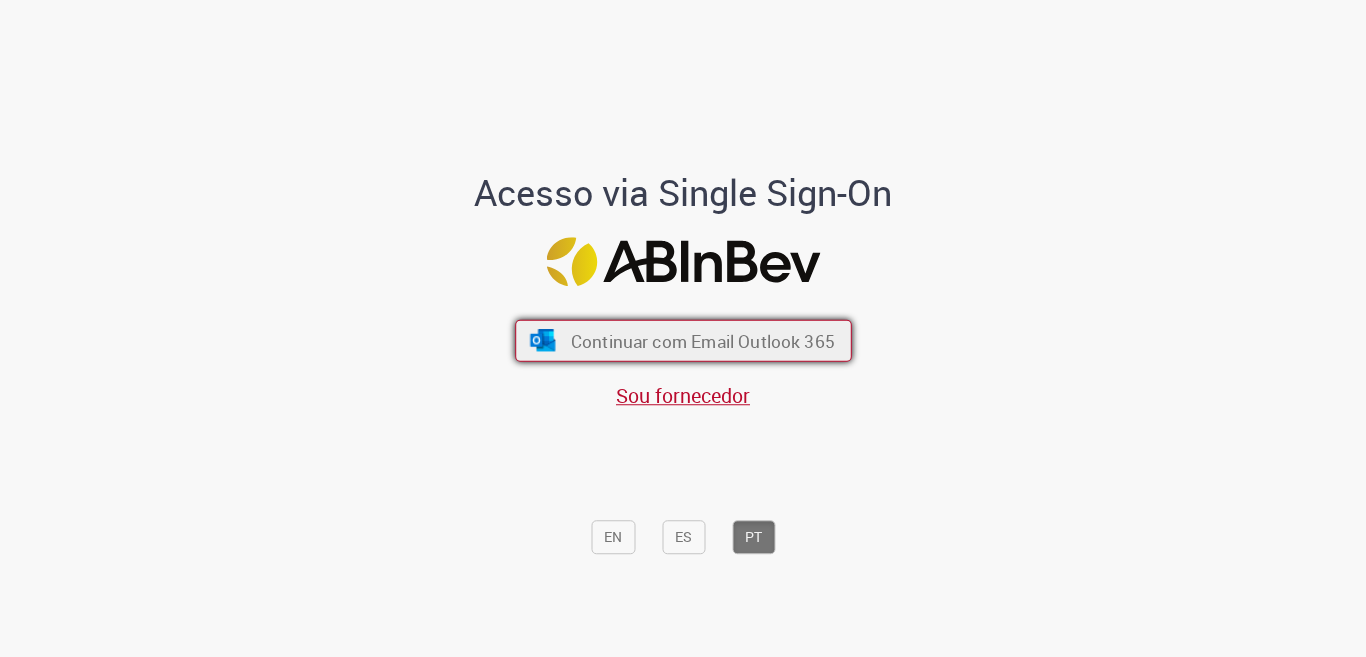 click on "Continuar com Email Outlook 365" at bounding box center (683, 341) 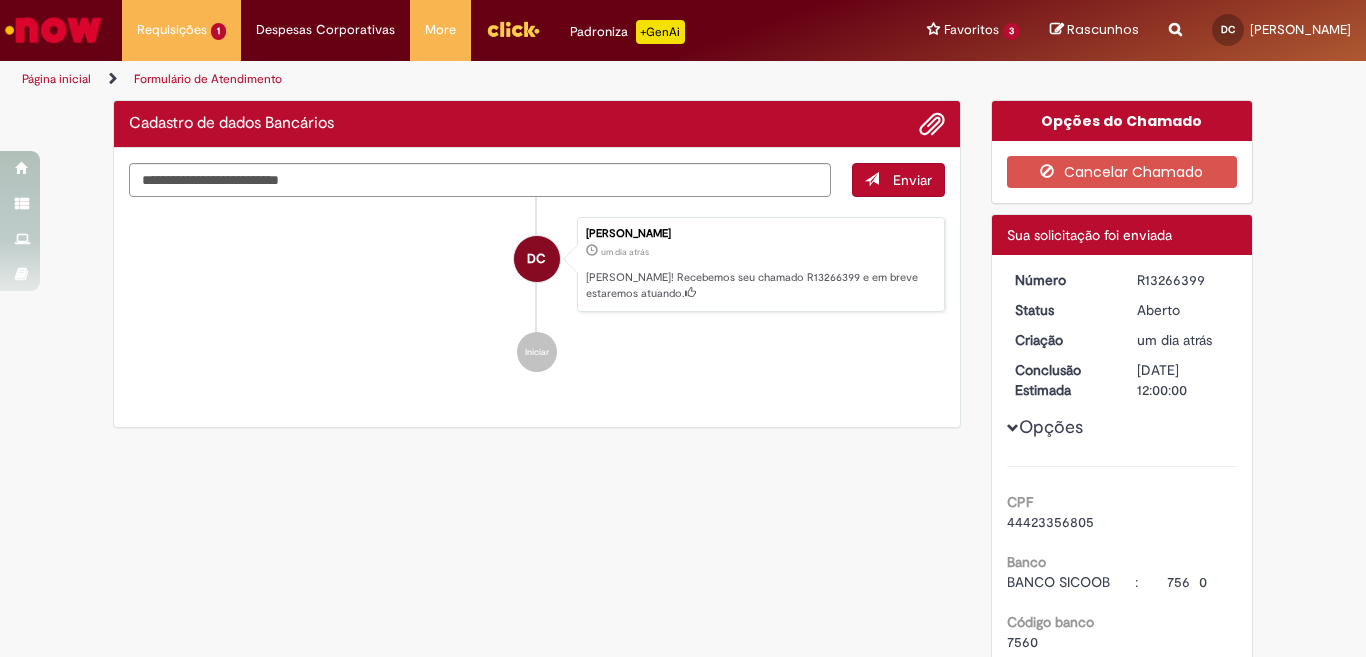 scroll, scrollTop: 0, scrollLeft: 0, axis: both 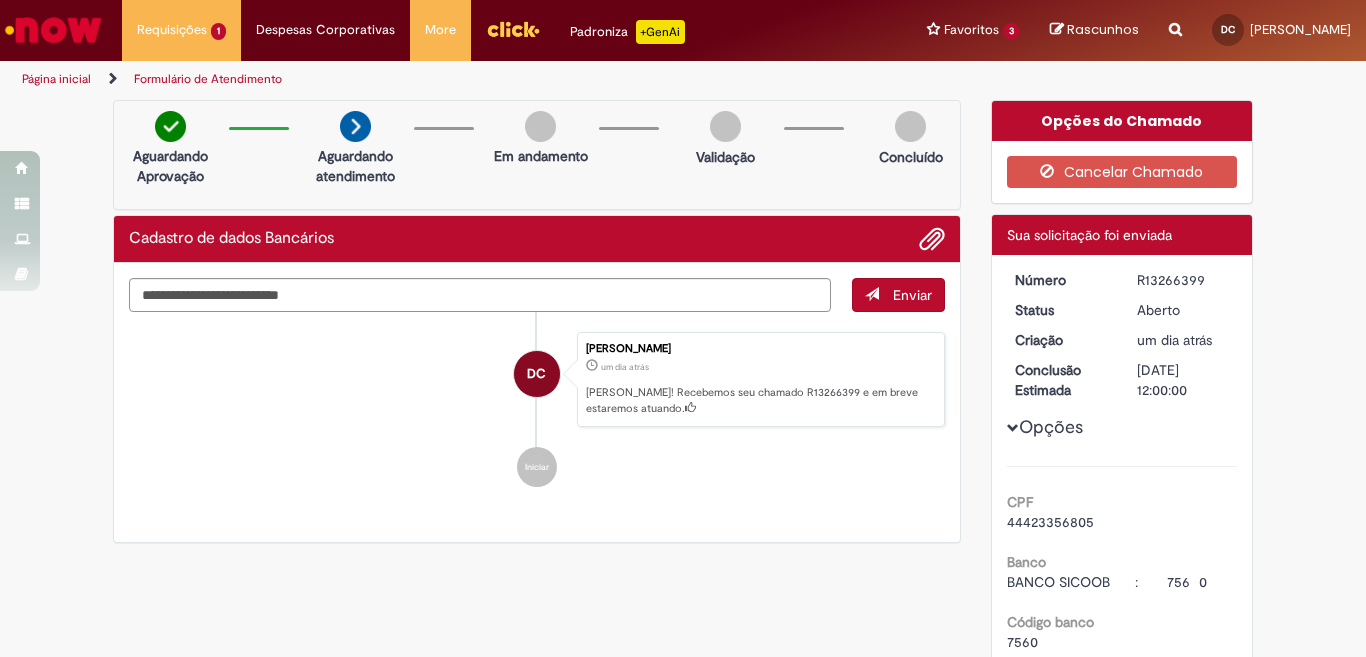 click at bounding box center [53, 30] 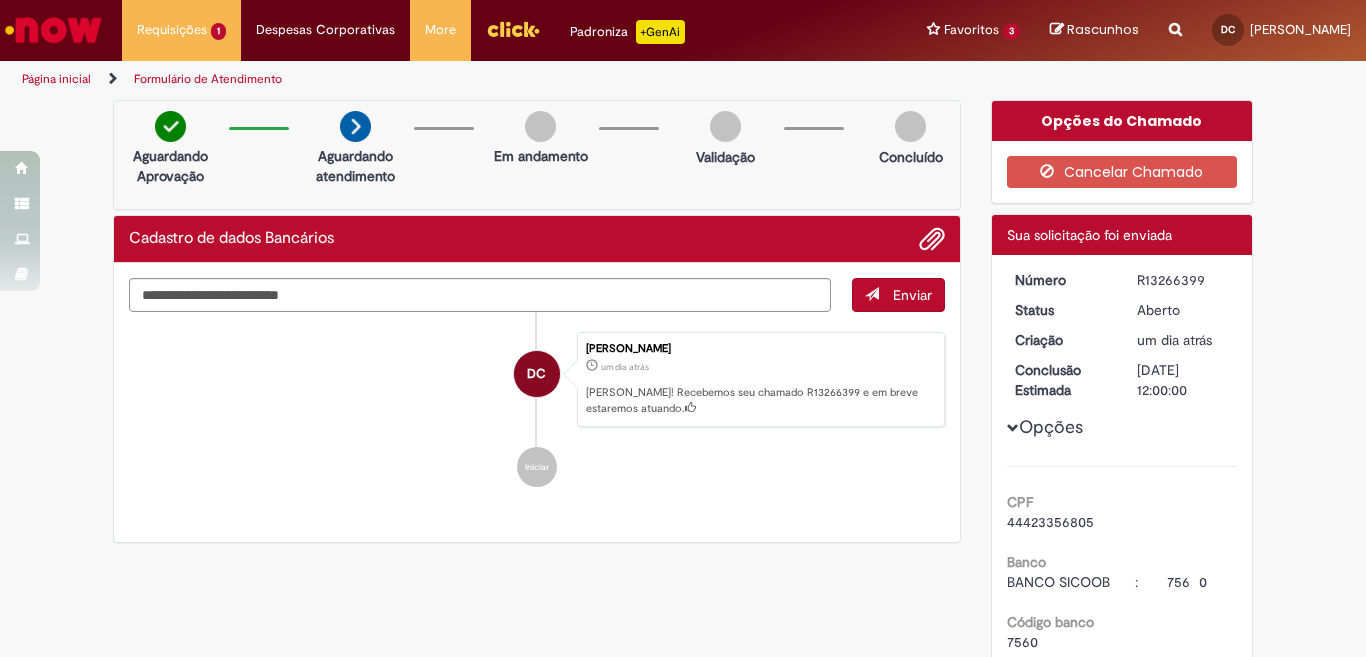 scroll, scrollTop: 0, scrollLeft: 0, axis: both 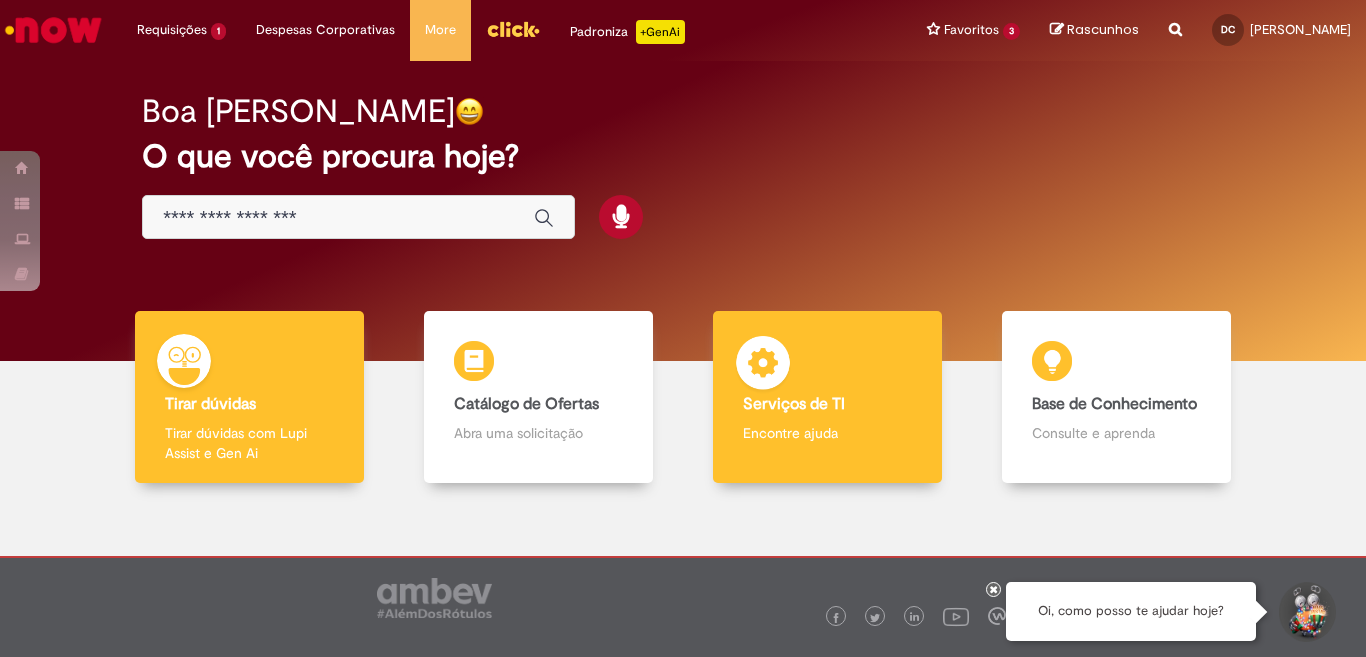 click on "Encontre ajuda" at bounding box center [828, 433] 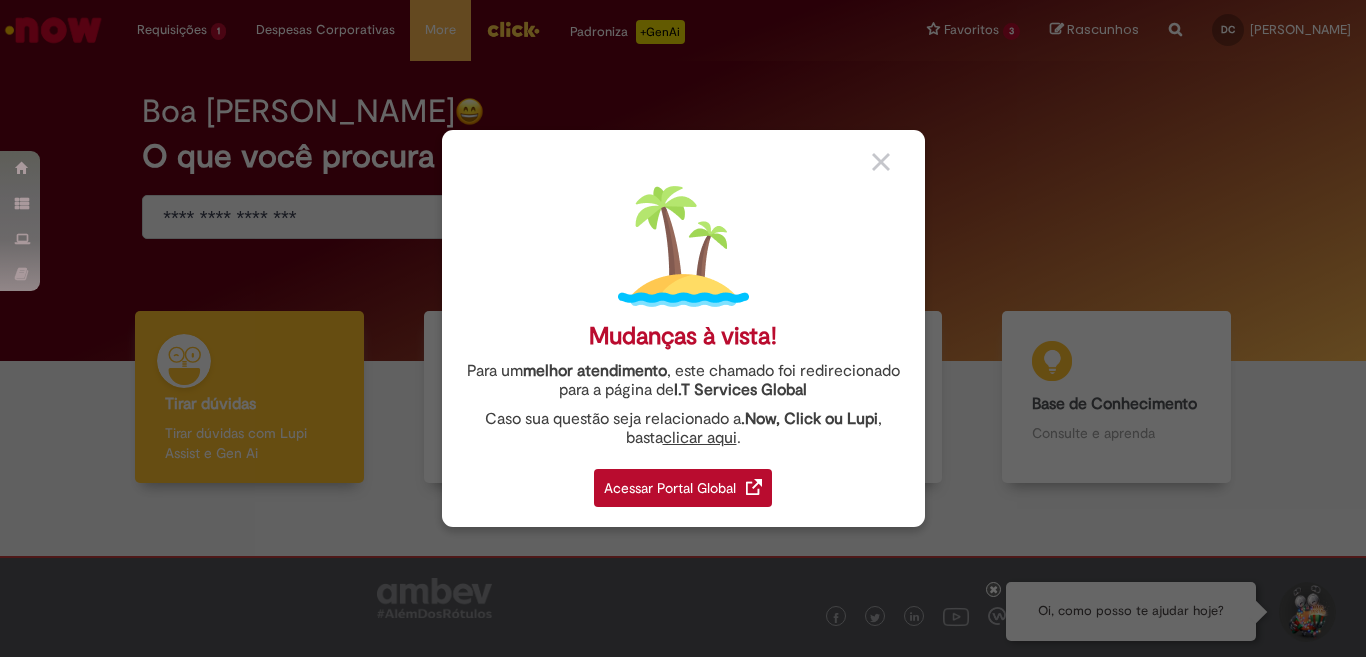 click on "Acessar Portal Global" at bounding box center [683, 488] 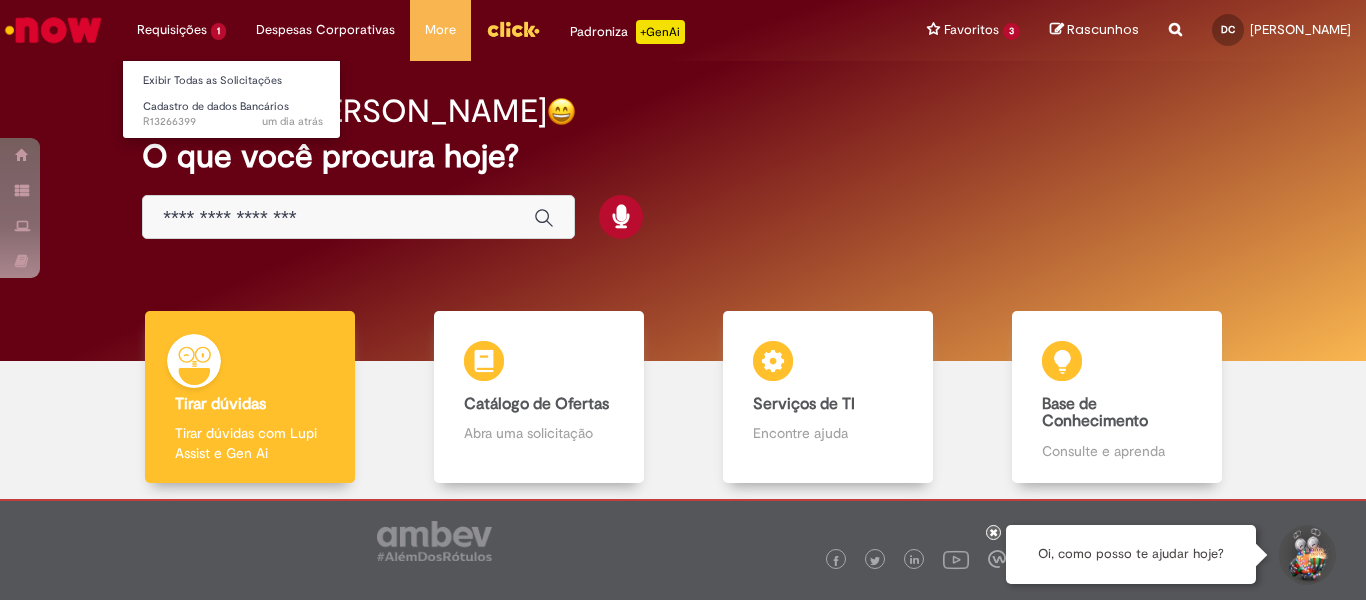 scroll, scrollTop: 0, scrollLeft: 0, axis: both 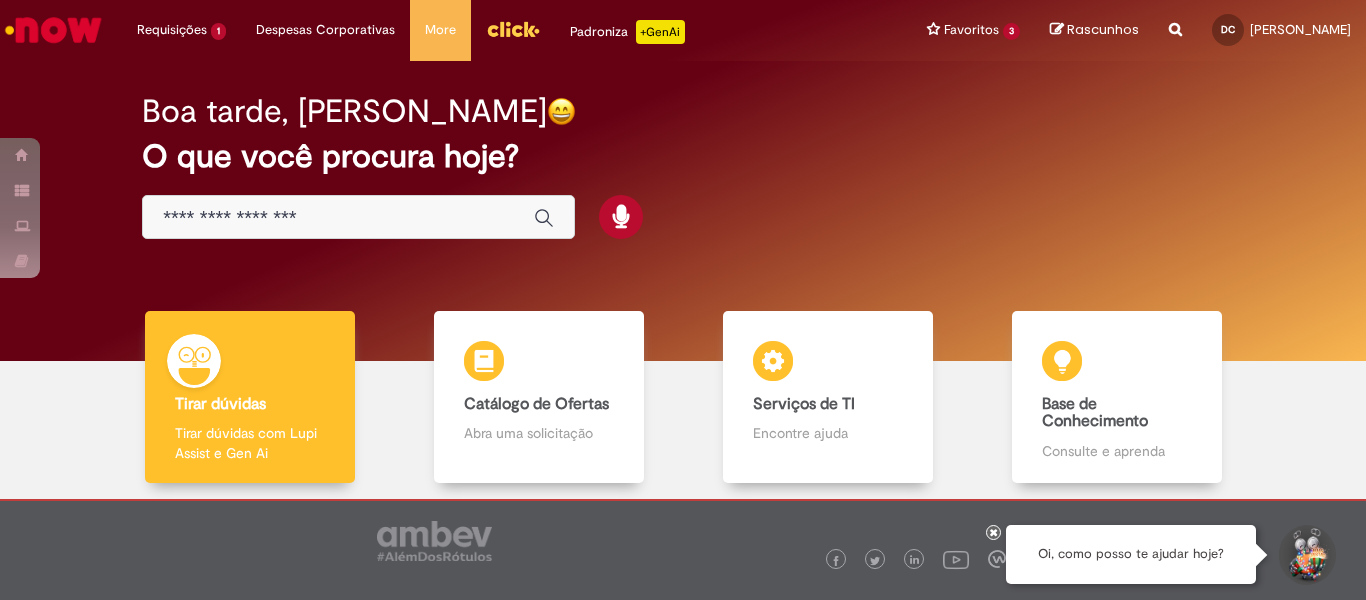 click at bounding box center (338, 218) 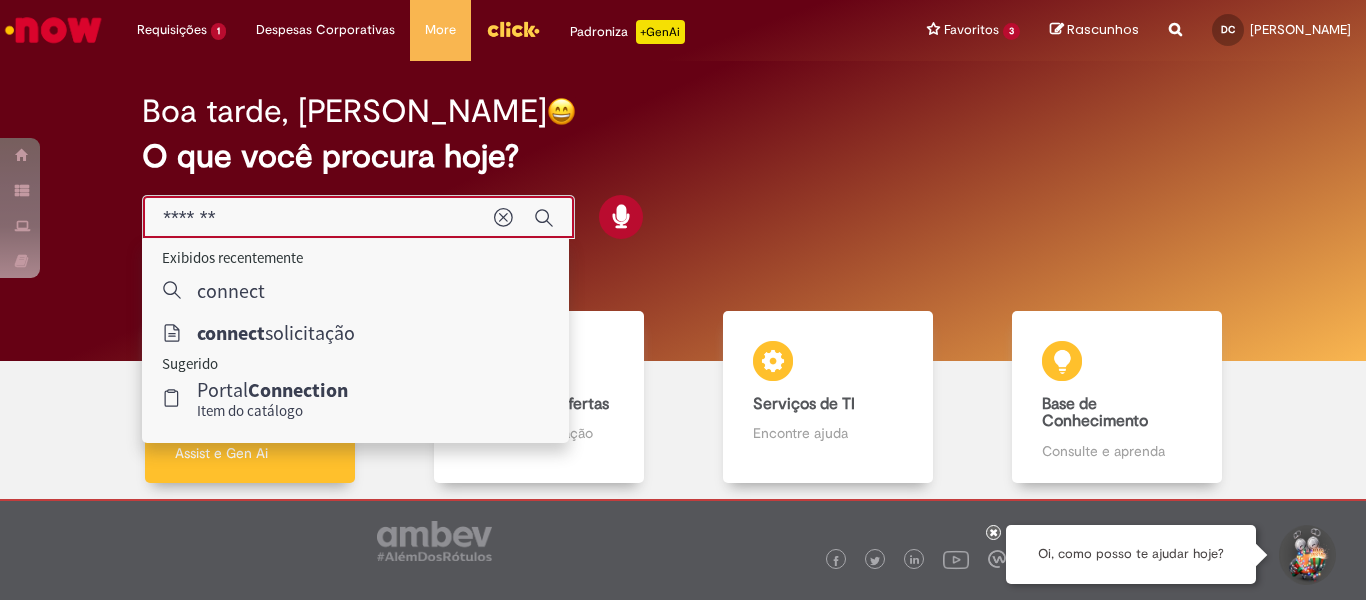 type on "*******" 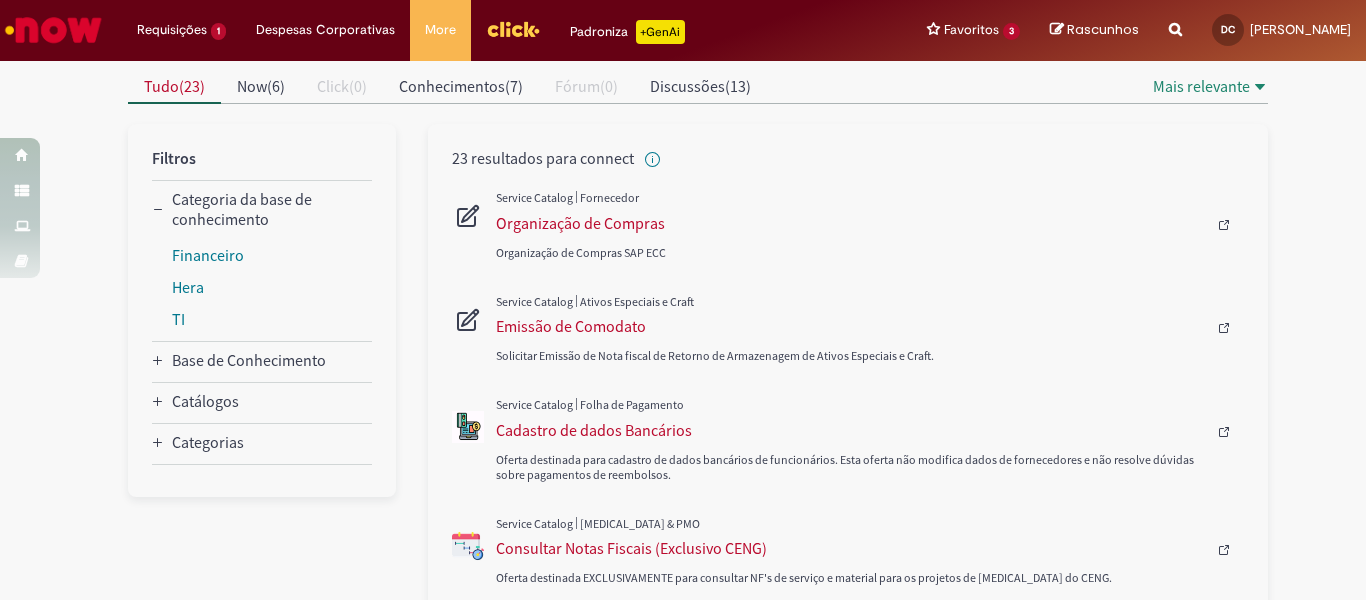 scroll, scrollTop: 0, scrollLeft: 0, axis: both 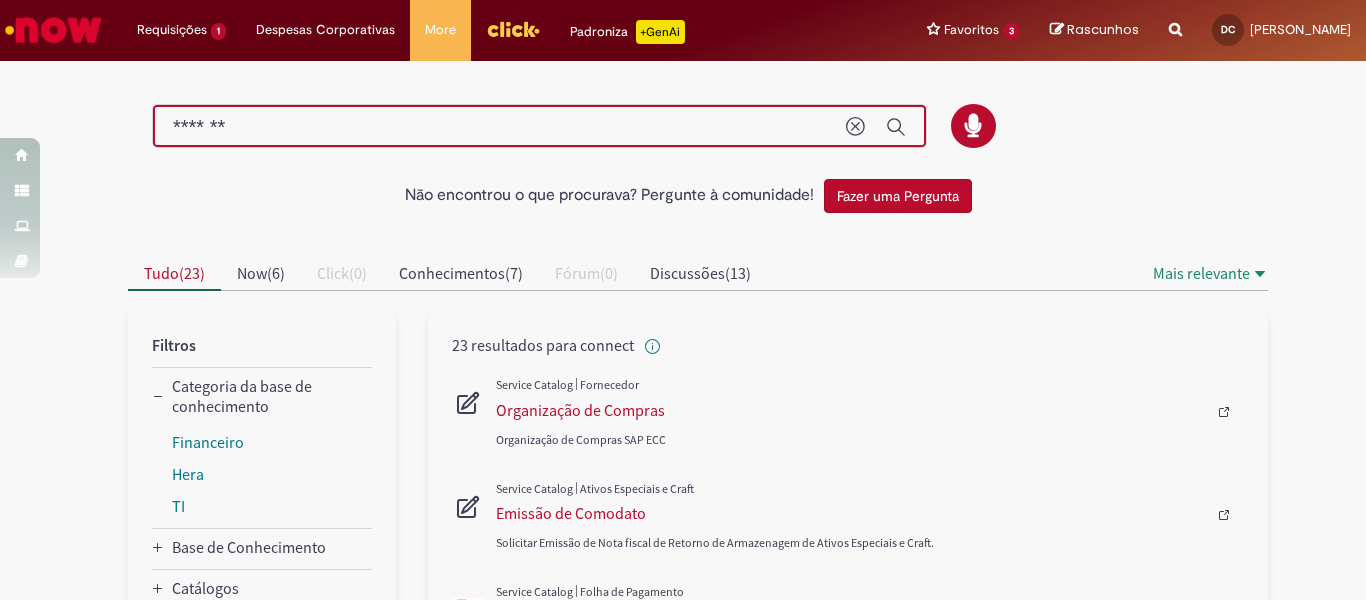 click on "*******" at bounding box center (499, 127) 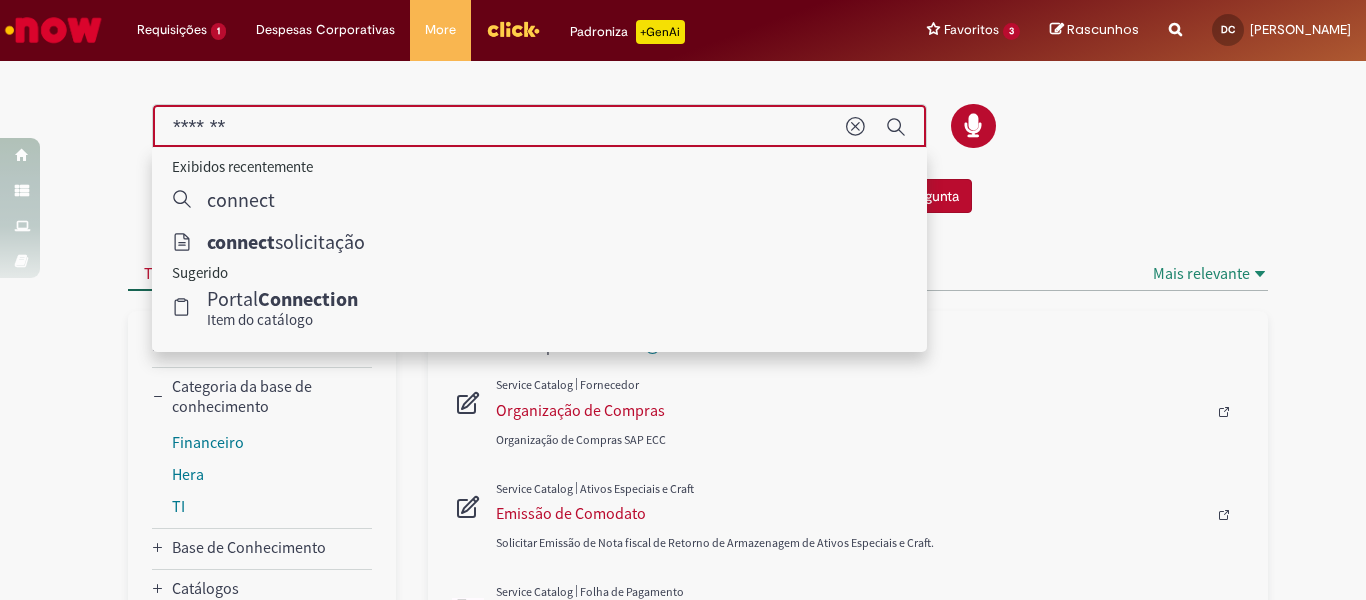 click on "*******" at bounding box center [499, 127] 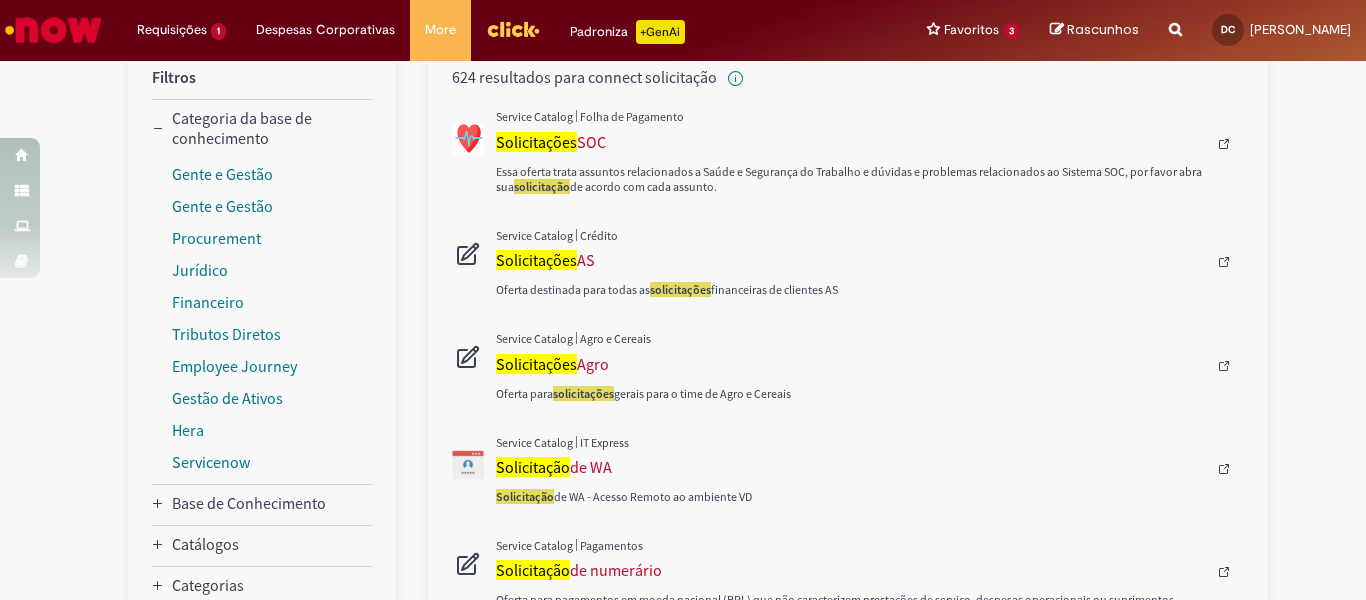 scroll, scrollTop: 0, scrollLeft: 0, axis: both 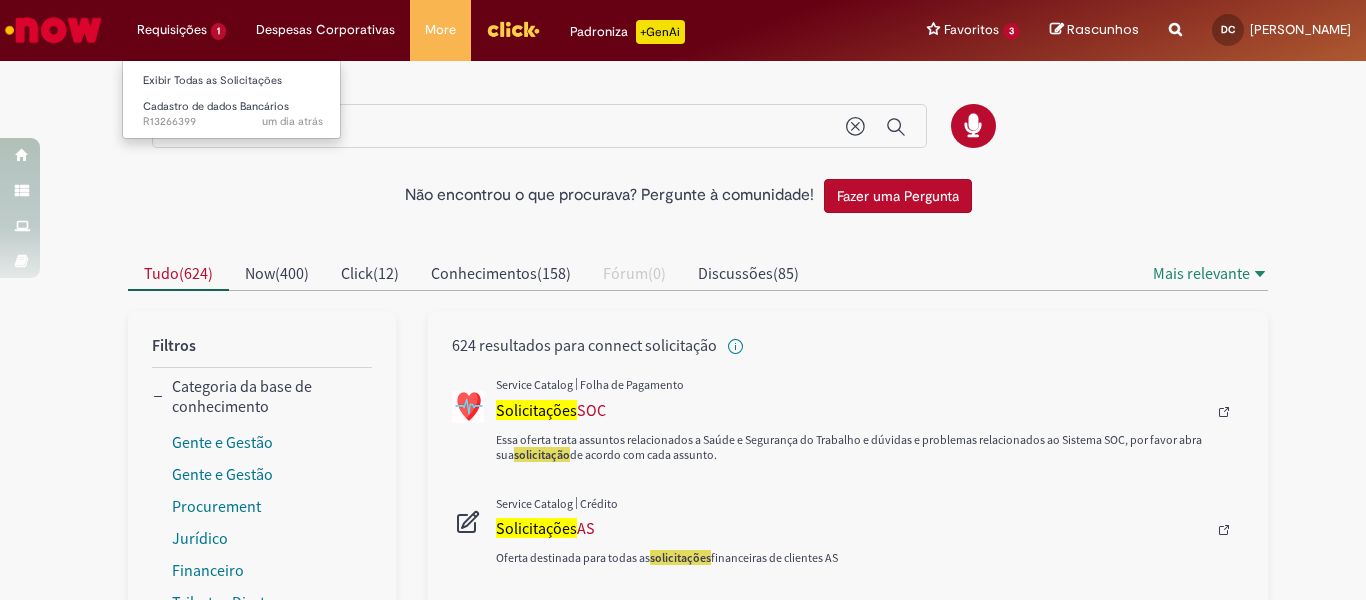click on "Requisições   1
Exibir Todas as Solicitações
Cadastro de dados Bancários
um dia atrás um dia atrás  R13266399" at bounding box center (181, 30) 